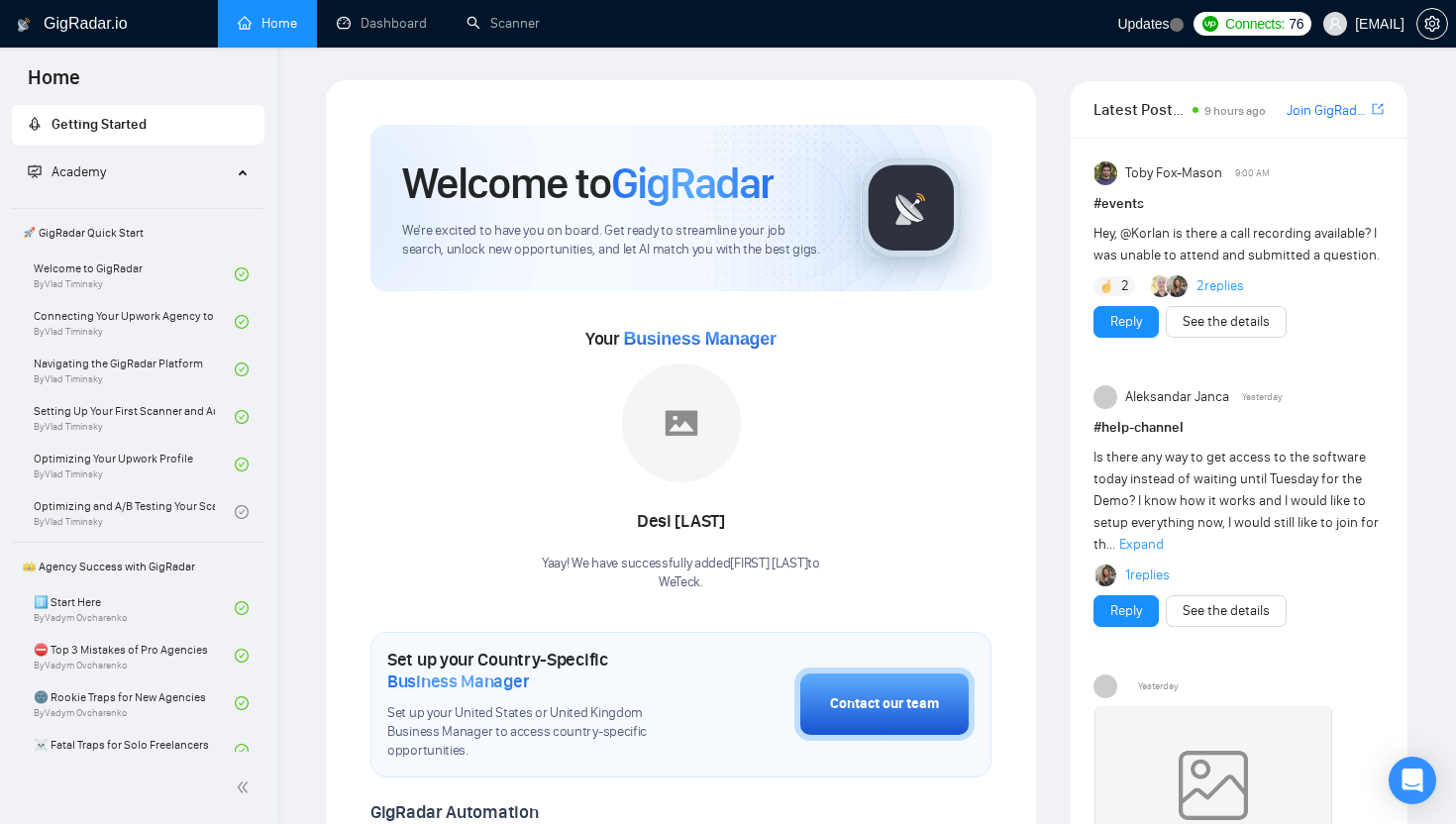 scroll, scrollTop: 0, scrollLeft: 0, axis: both 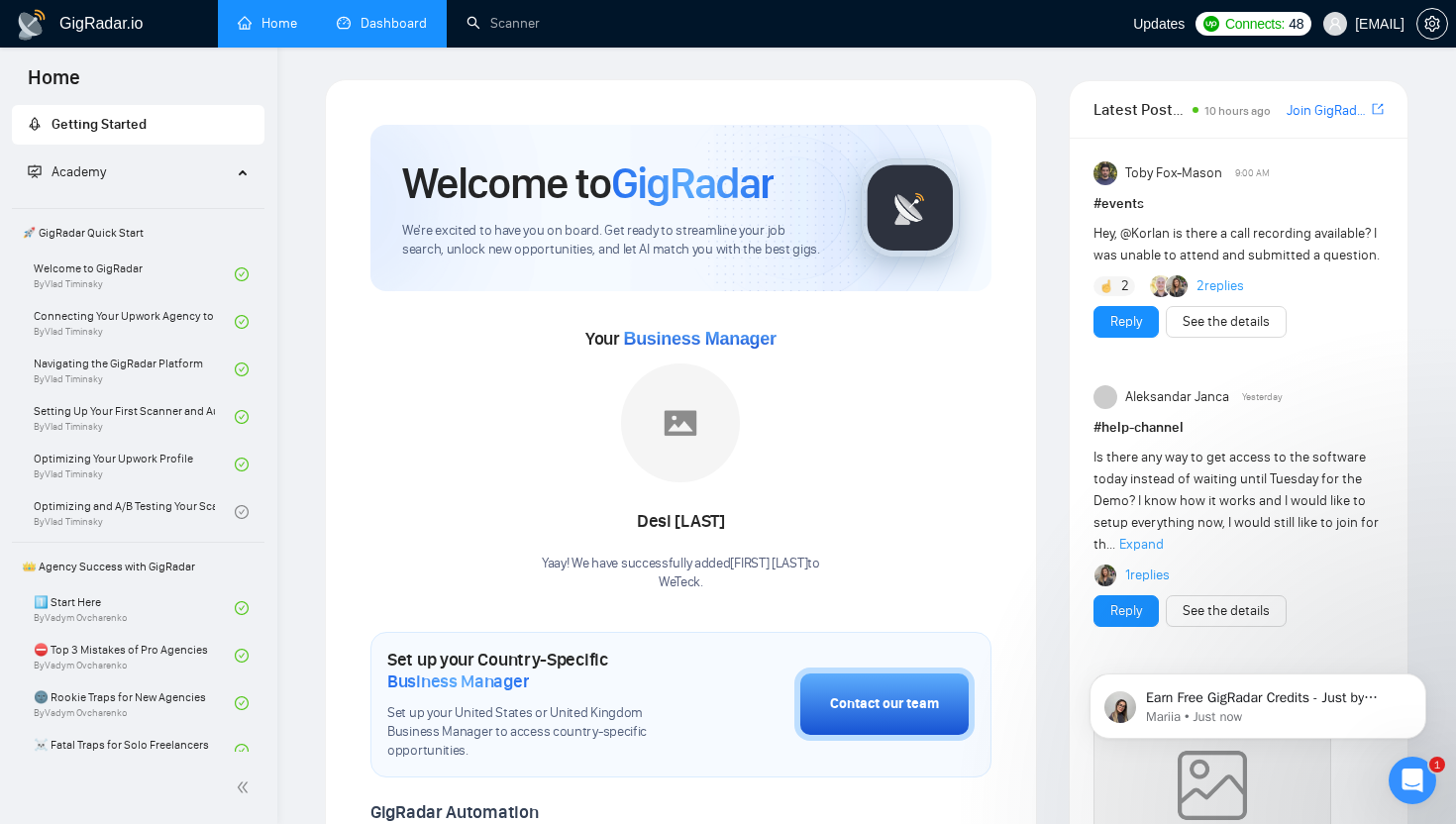 click on "Dashboard" at bounding box center (381, 23) 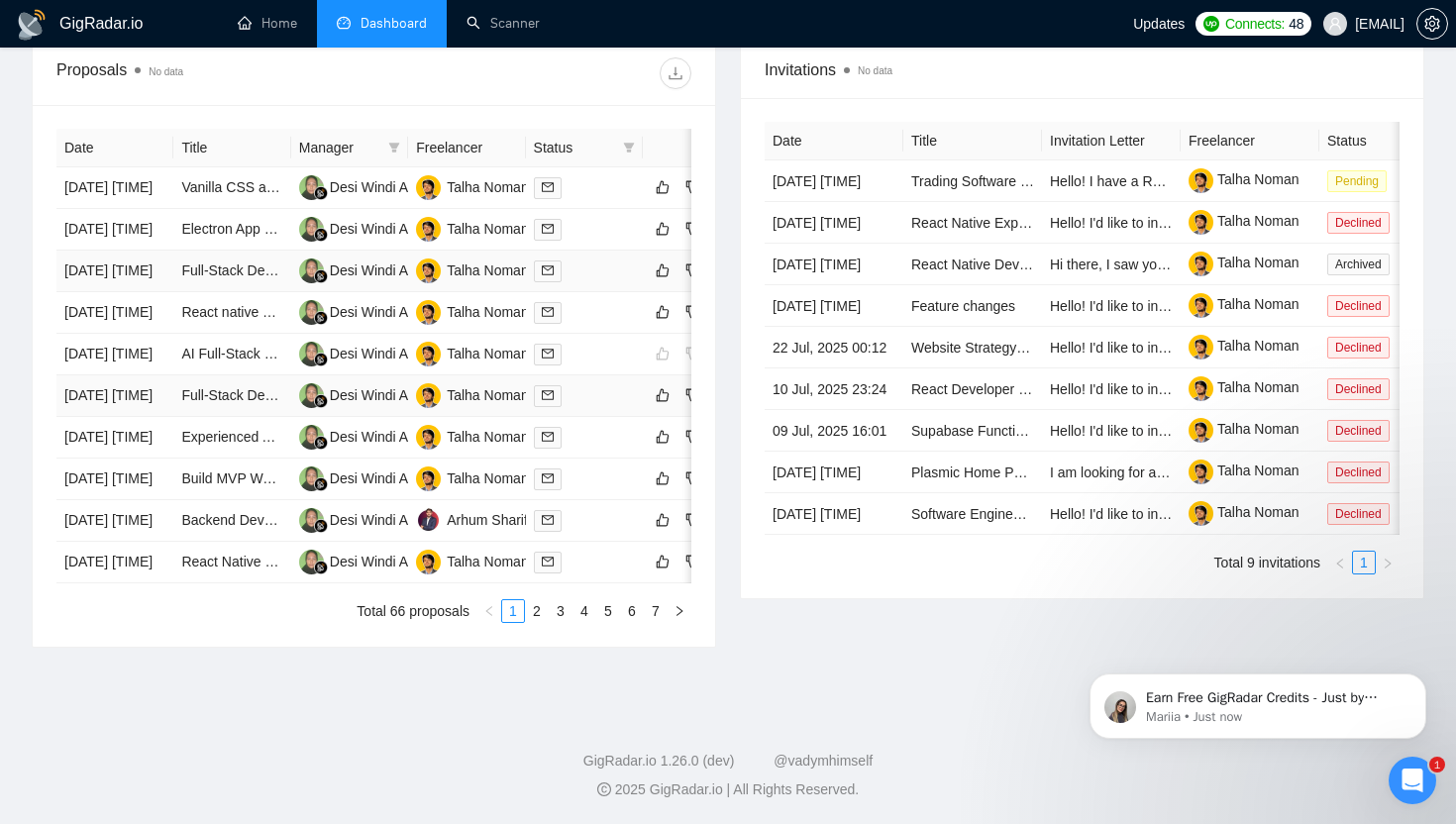 scroll, scrollTop: 893, scrollLeft: 0, axis: vertical 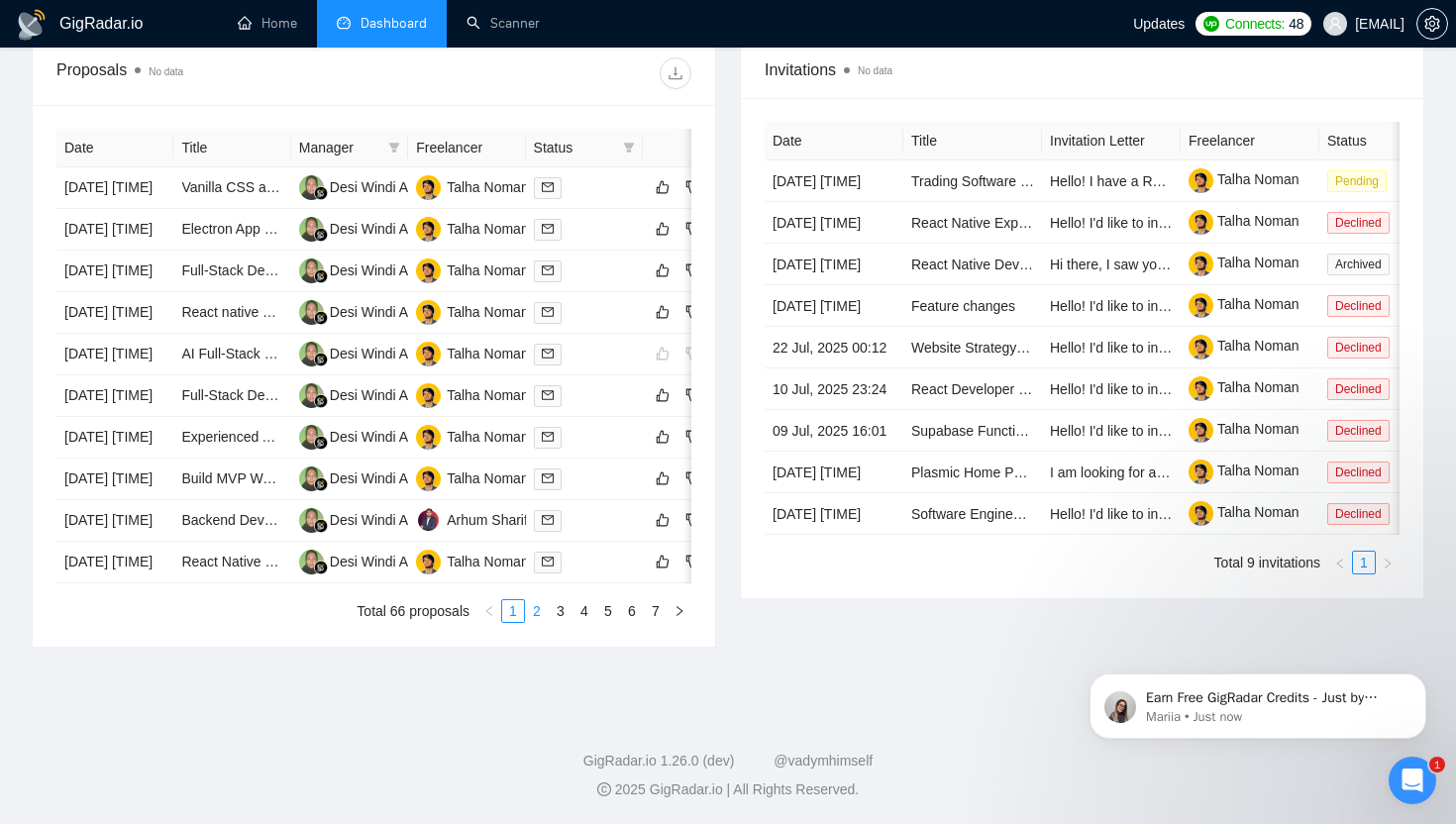 click on "2" at bounding box center (537, 611) 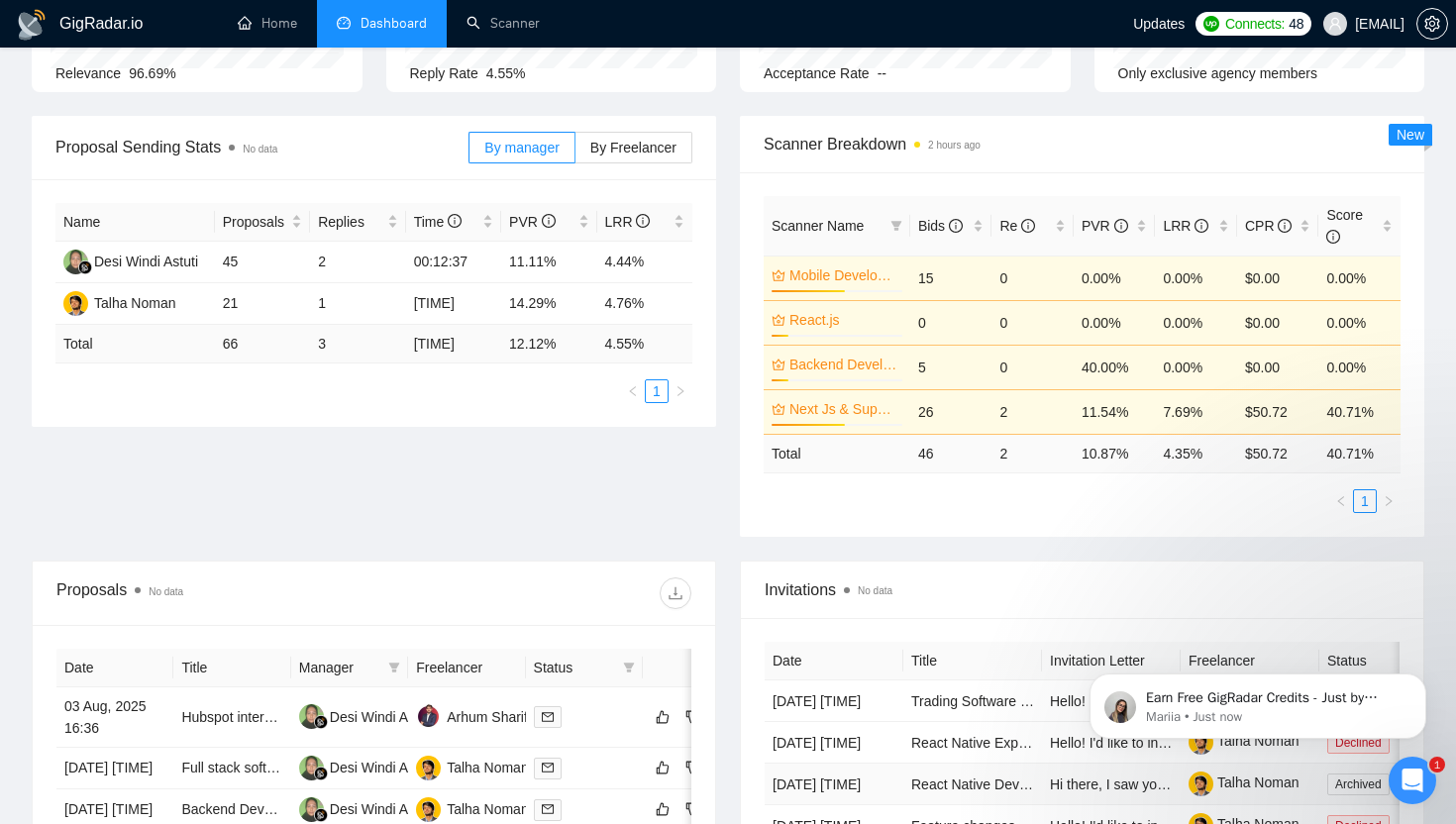 scroll, scrollTop: 0, scrollLeft: 0, axis: both 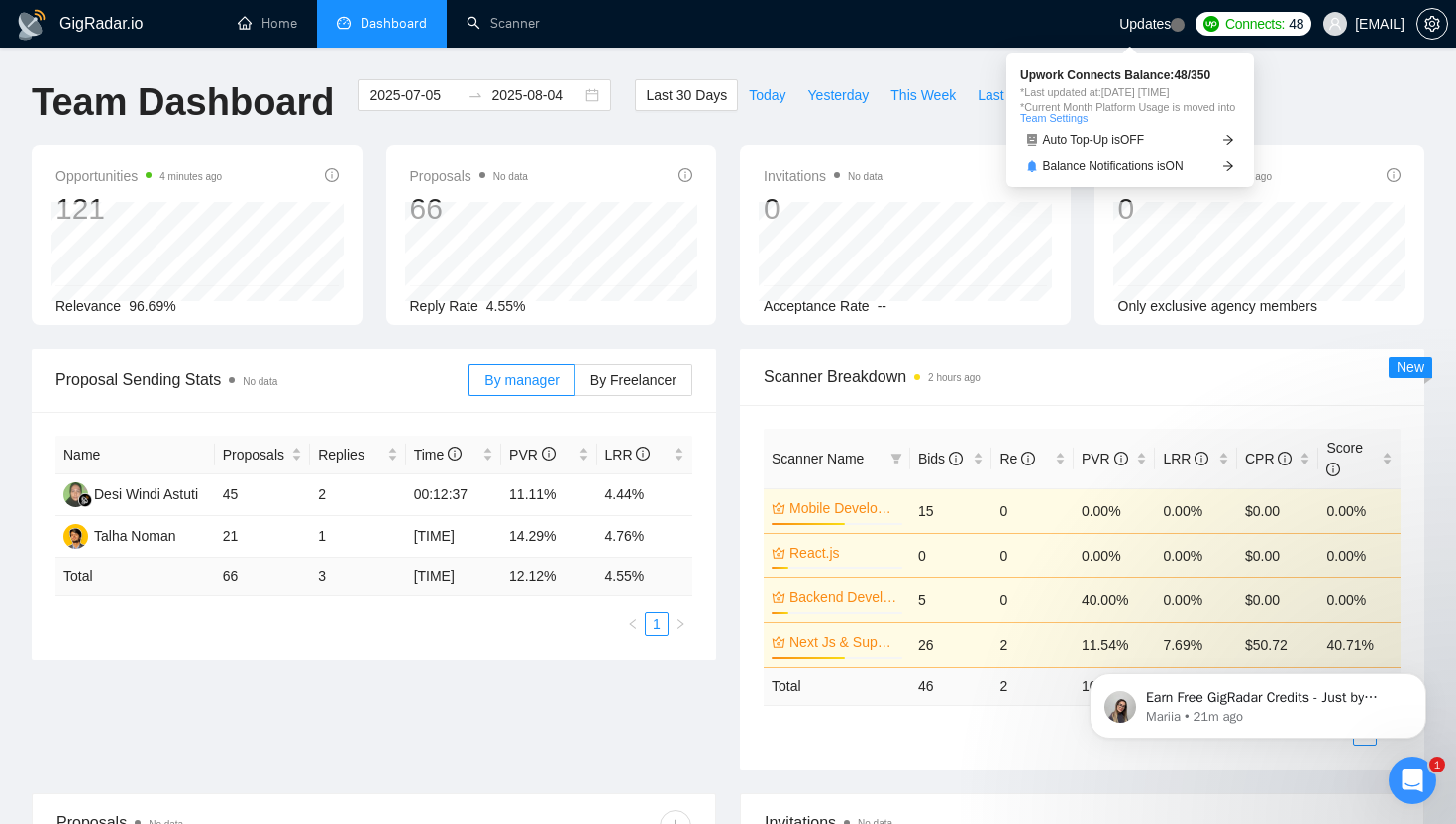 click on "GigRadar.io Home Dashboard Scanner Updates
Connects: 48 talhanoman61@gmail.com Team Dashboard 2025-07-05 2025-08-04 Last 30 Days Today Yesterday This Week Last Week This Month Last Month Opportunities 4 minutes ago 121   Relevance 96.69% Proposals No data 66   Reply Rate 4.55% Invitations No data 0   2025-07-17
2025-07-17 0 Acceptance Rate -- Profile Views 2 hours ago 0   Only exclusive agency members Proposal Sending Stats No data By manager By Freelancer Name Proposals Replies Time   PVR   LRR   Desi Windi Astuti 45 2 00:12:37 11.11% 4.44% Talha Noman 21 1 03:03:34 14.29% 4.76% Total 66 3 01:07:01 12.12 % 4.55 % 1 Scanner Breakdown 2 hours ago Scanner Name Bids   Re   PVR   LRR   CPR   Score   Mobile Development 56% 15 0 0.00% 0.00% $0.00 0.00% React.js 13% 0 0 0.00% 0.00% $0.00 0.00% Backend Development Python and Go 13% 5 0 40.00% 0.00% $0.00 0.00% Next Js & Supabase 56% 26 2 11.54% 7.69% $50.72 40.71% Total 46 2 10.87 % 4.35 % $ 50.72 %" at bounding box center (728, 788) 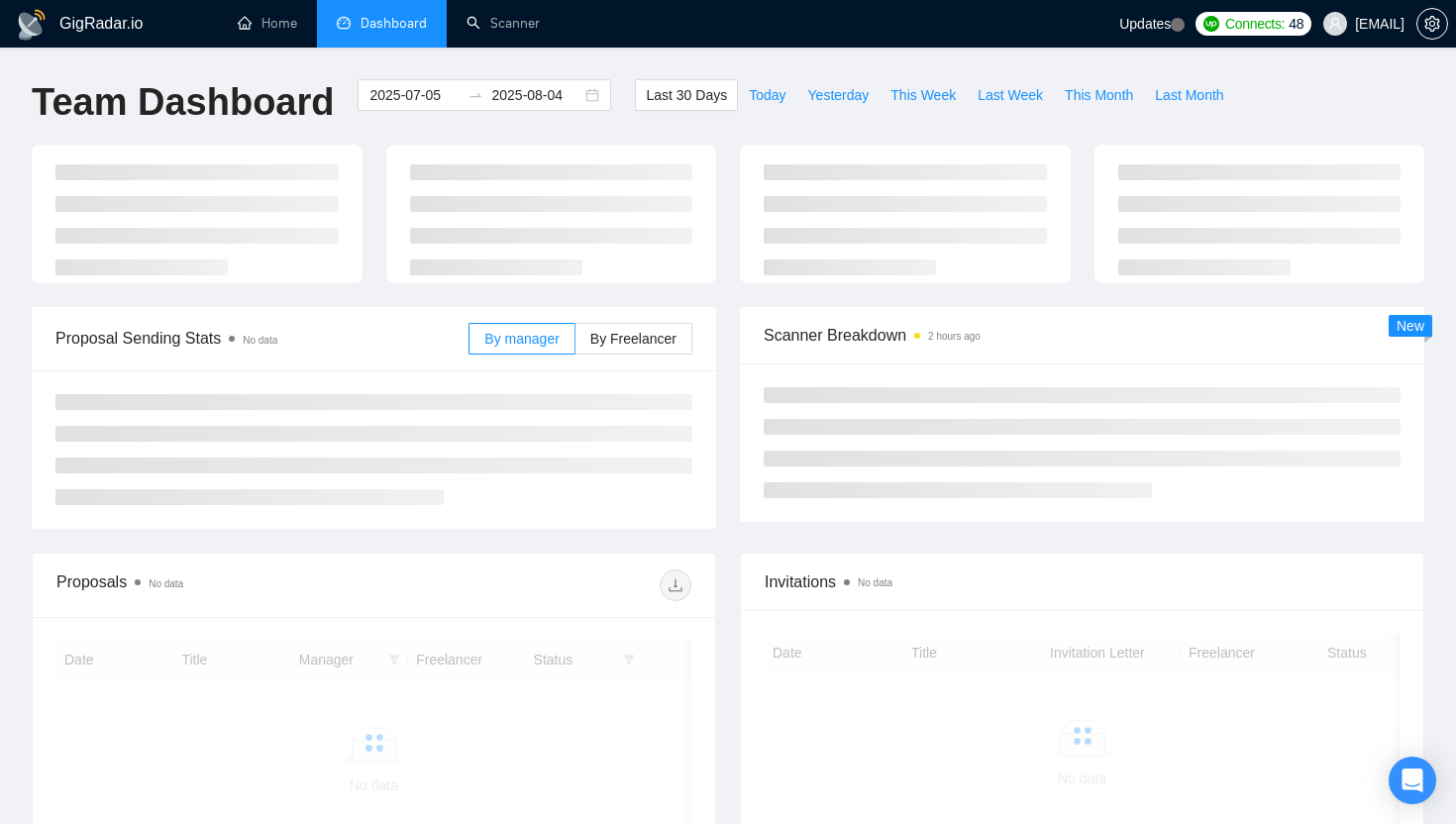 scroll, scrollTop: 0, scrollLeft: 0, axis: both 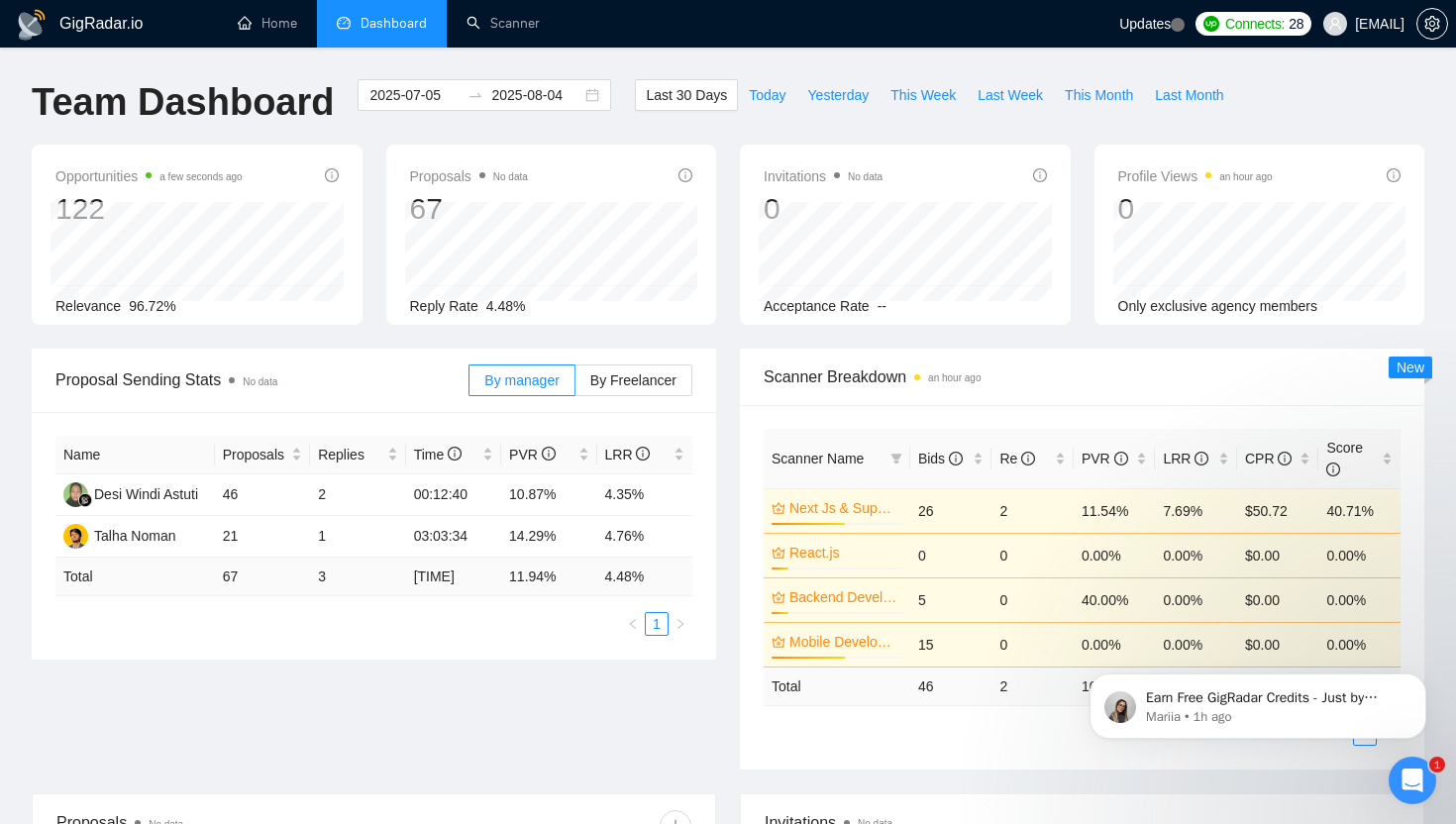 click on "Proposals No data" at bounding box center [468, 176] 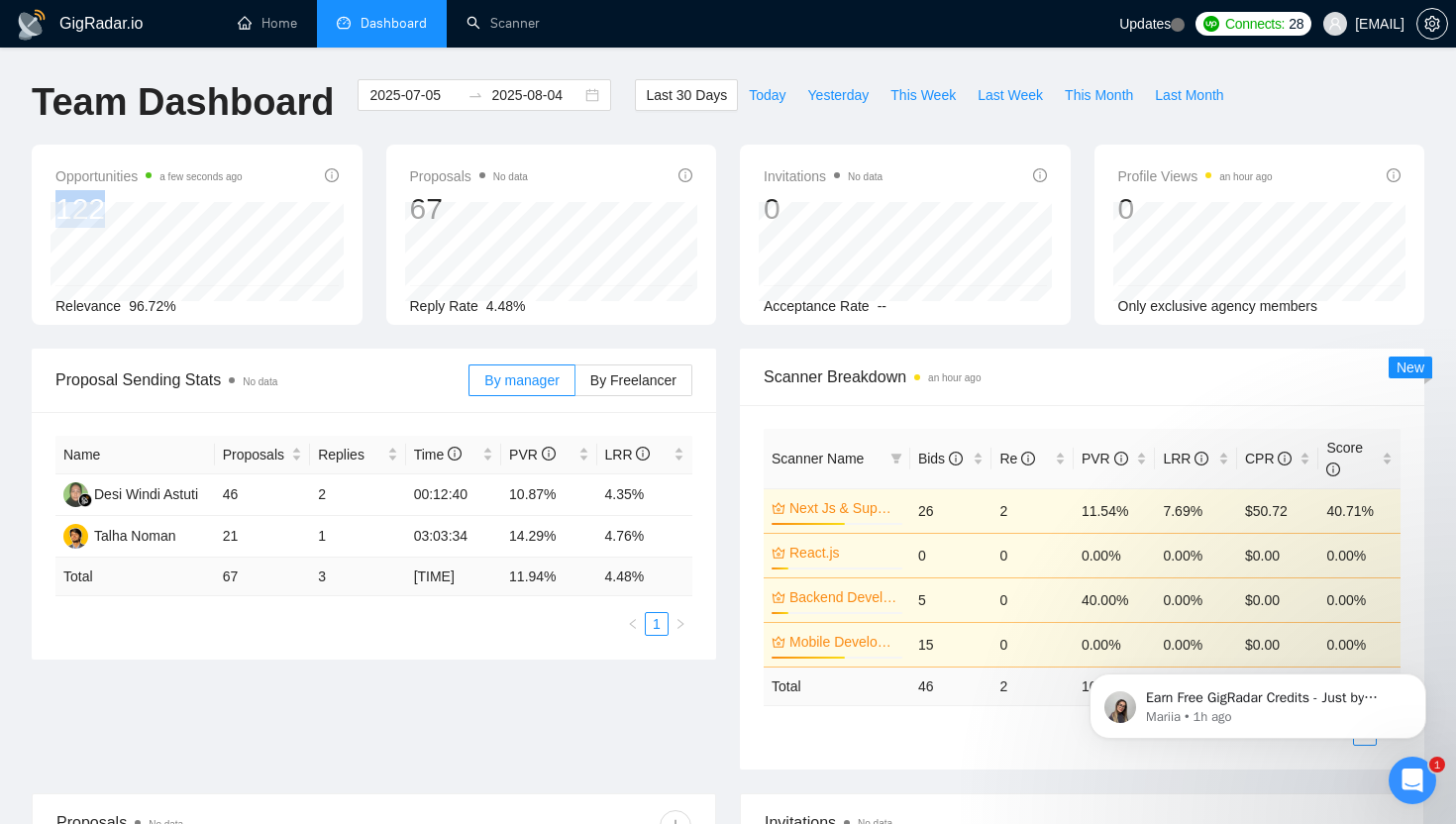 click on "Opportunities a few seconds ago 122   2025-07-28
Relevant 0 Relevance 96.72%" at bounding box center [197, 241] 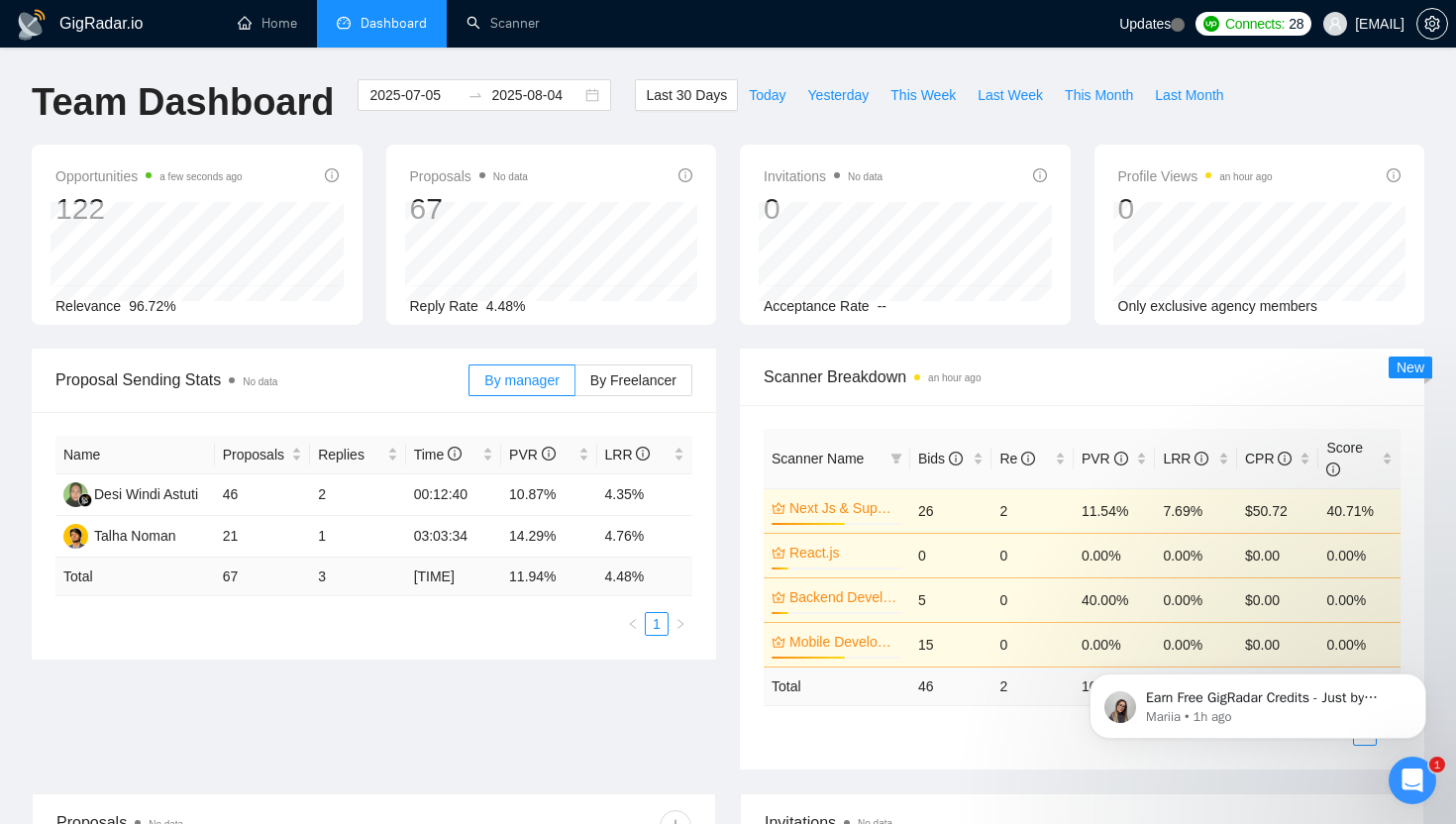drag, startPoint x: 402, startPoint y: 203, endPoint x: 344, endPoint y: 165, distance: 69.339743 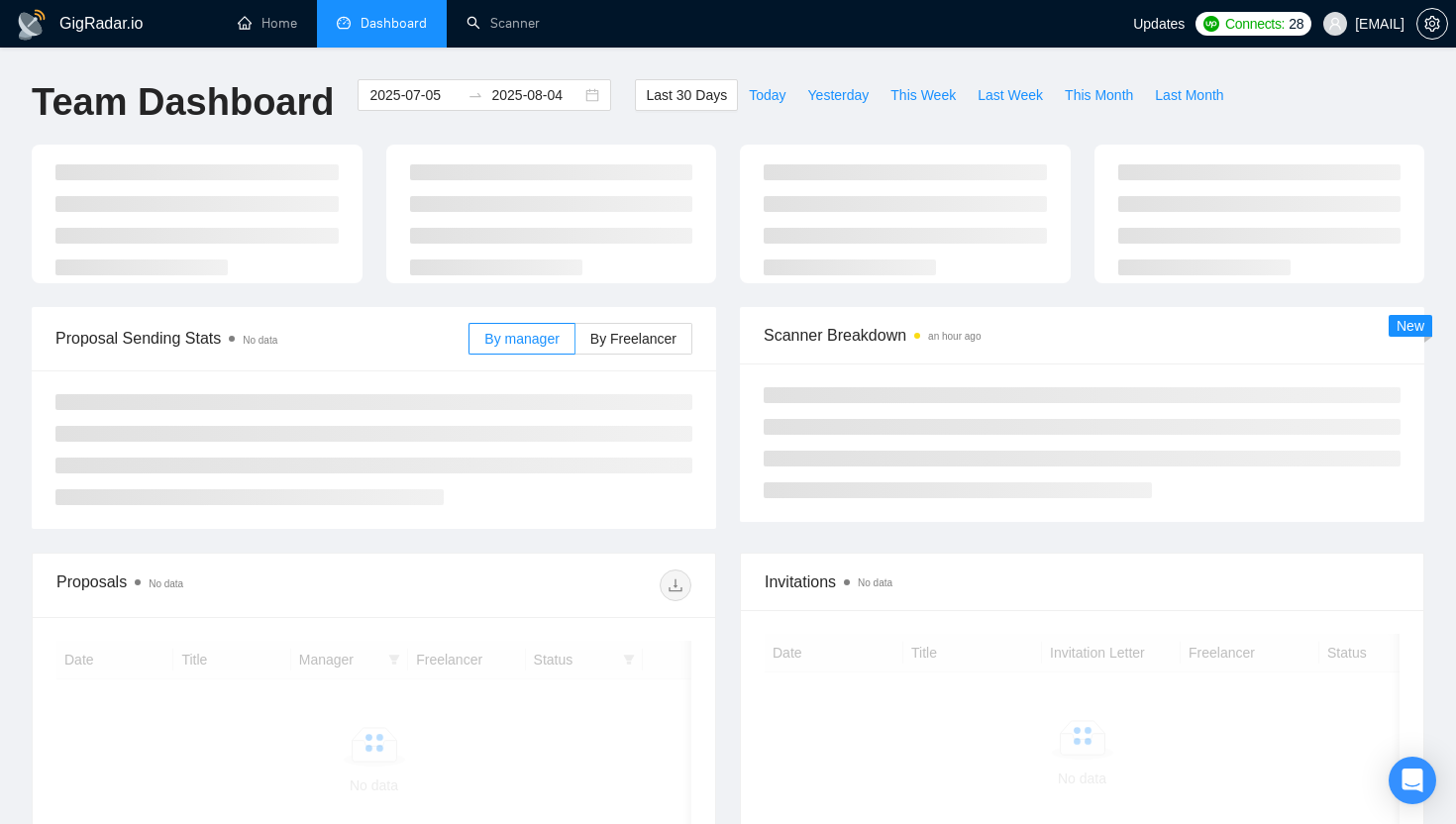 scroll, scrollTop: 0, scrollLeft: 0, axis: both 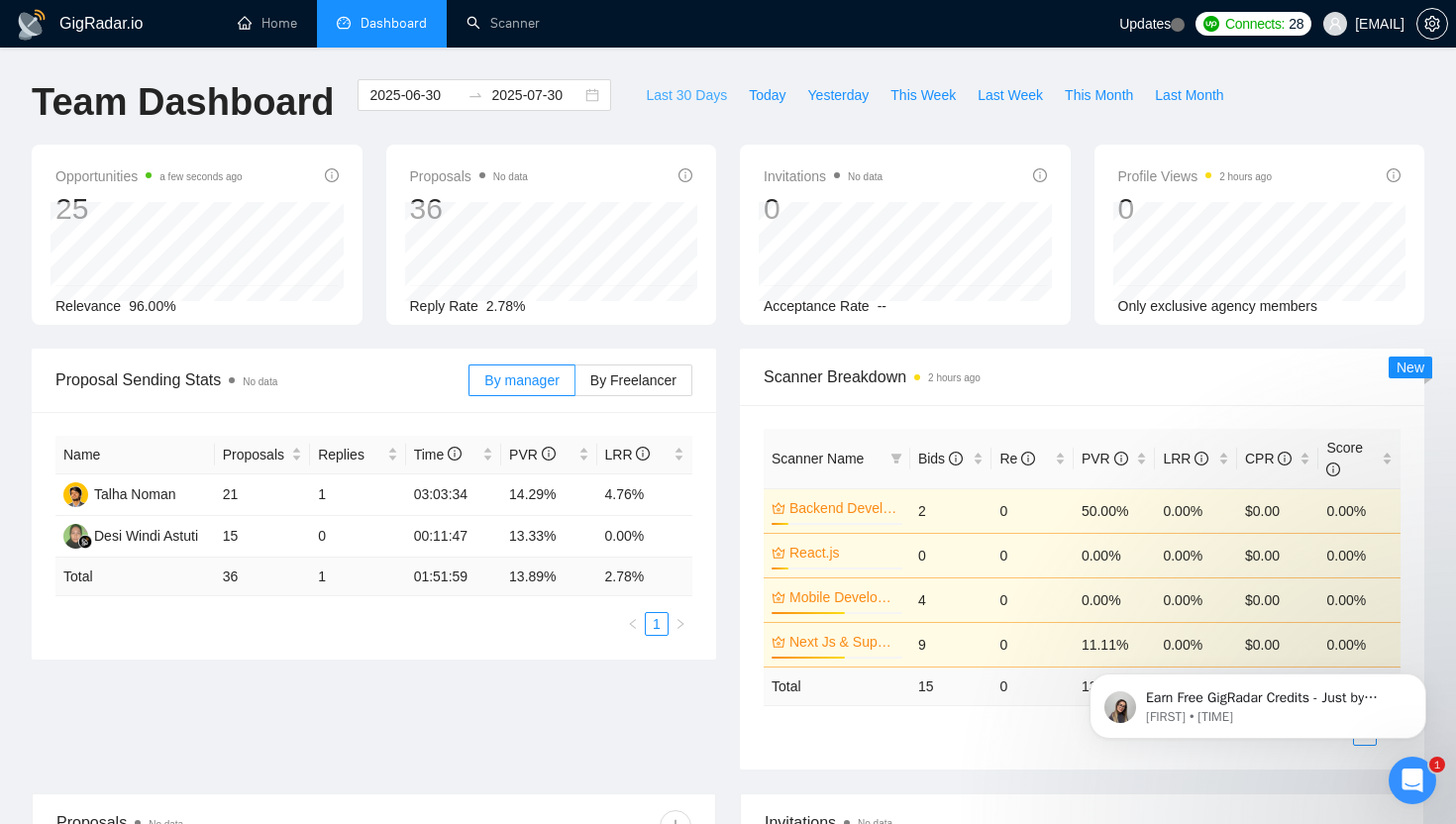 click on "Last 30 Days" at bounding box center [686, 95] 